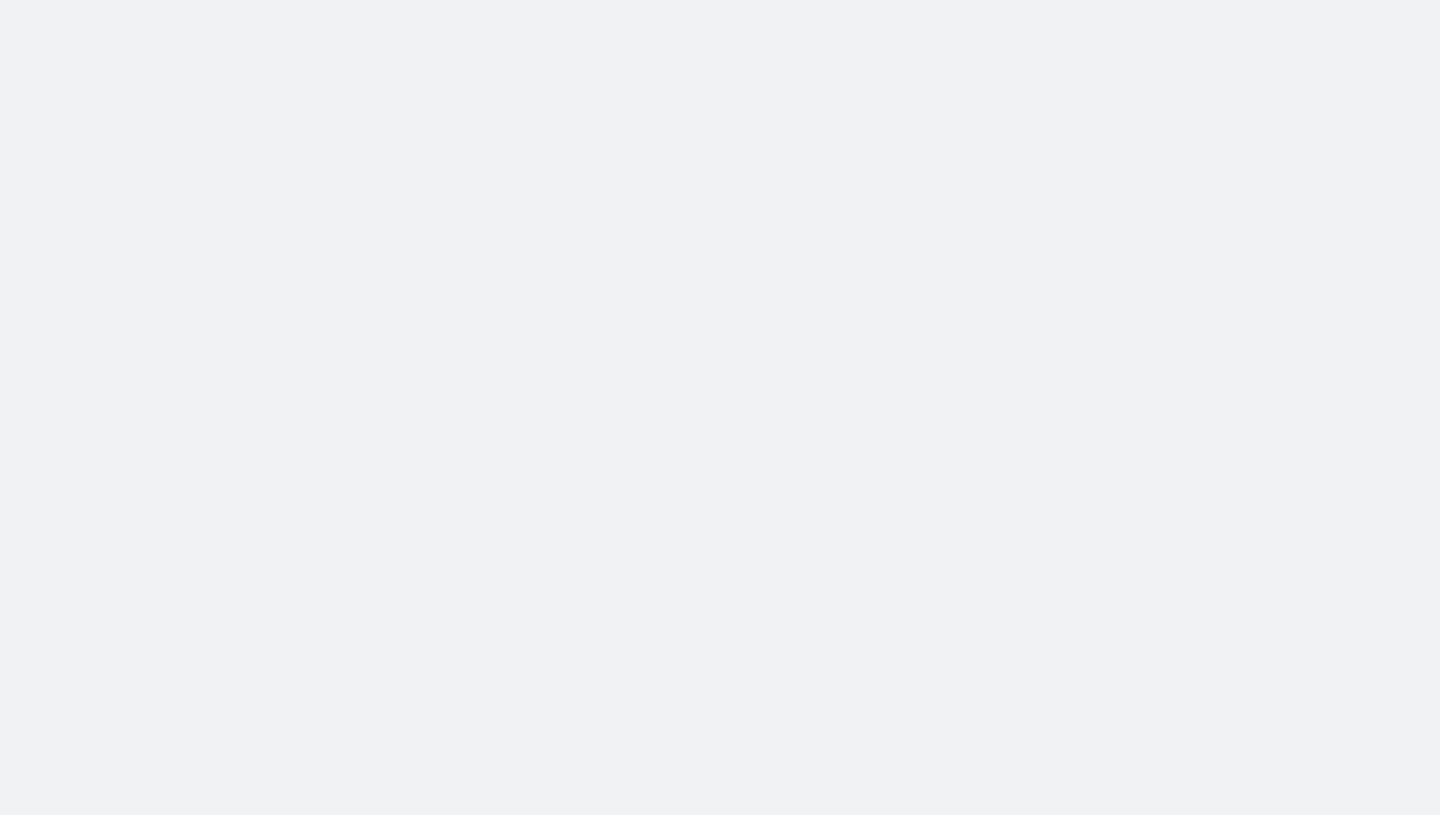 scroll, scrollTop: 0, scrollLeft: 0, axis: both 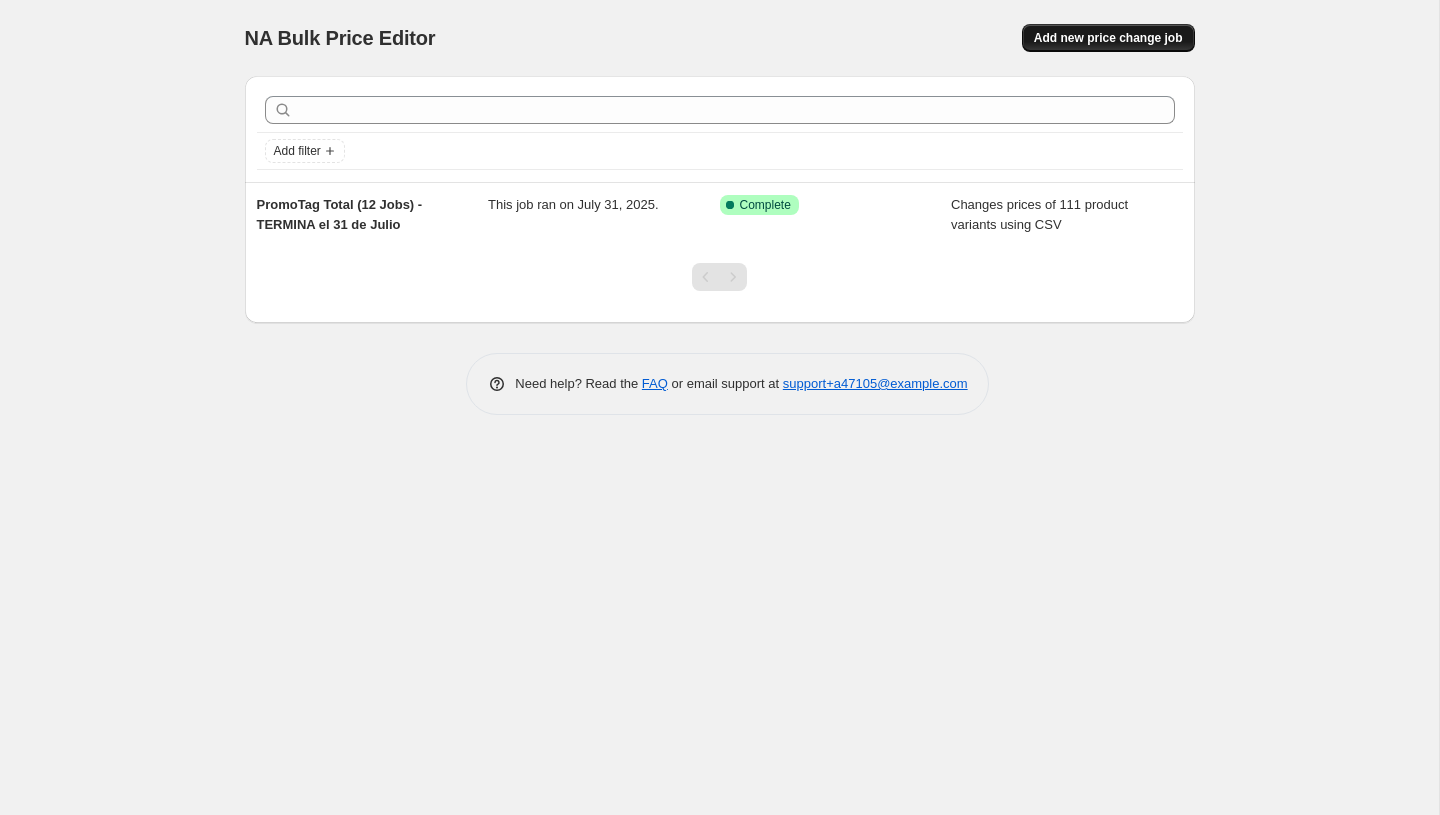 click on "Add new price change job" at bounding box center [1108, 38] 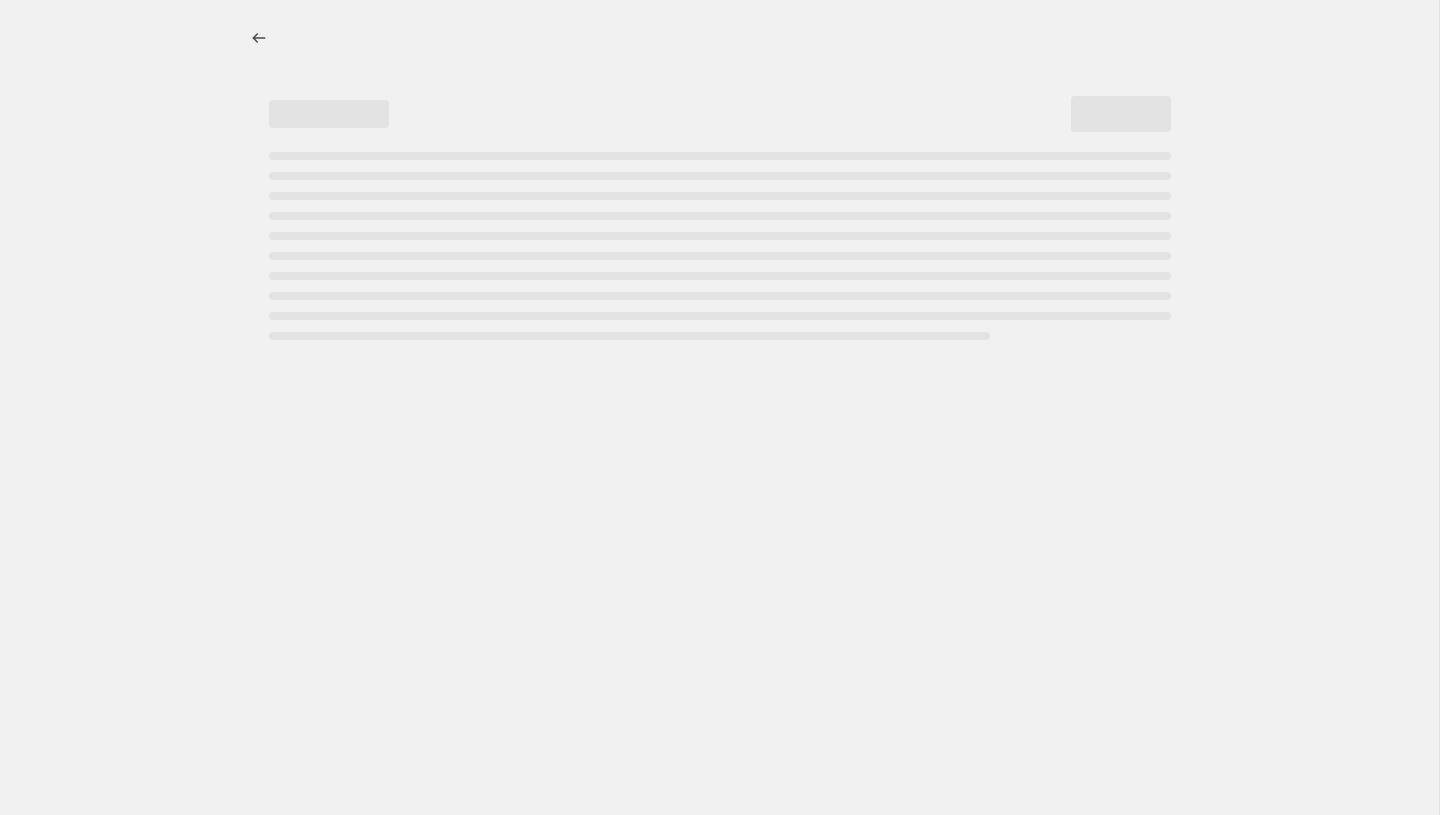 select on "percentage" 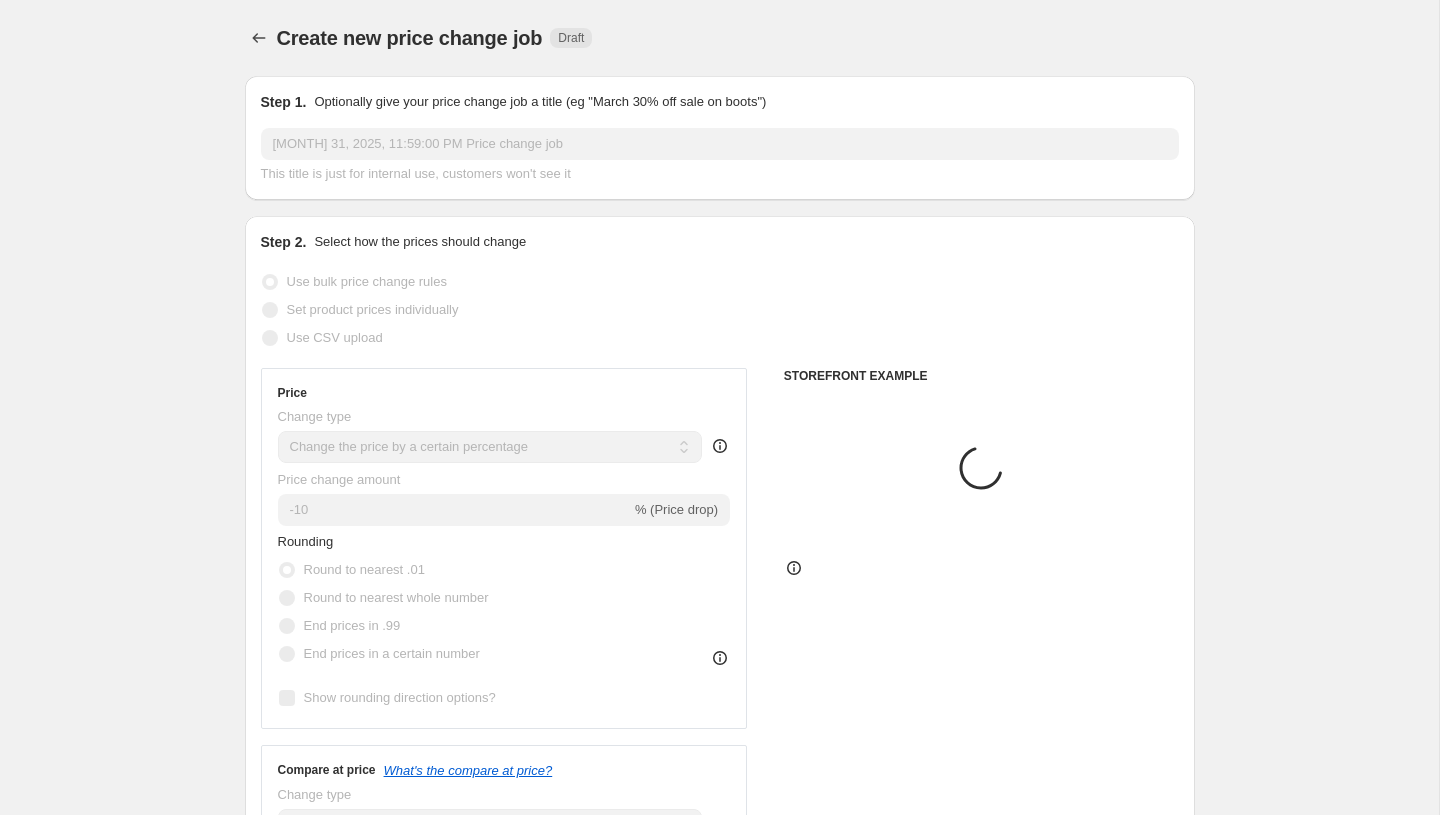 click on "[MONTH] 31, 2025, 11:59:00 PM Price change job" at bounding box center [720, 144] 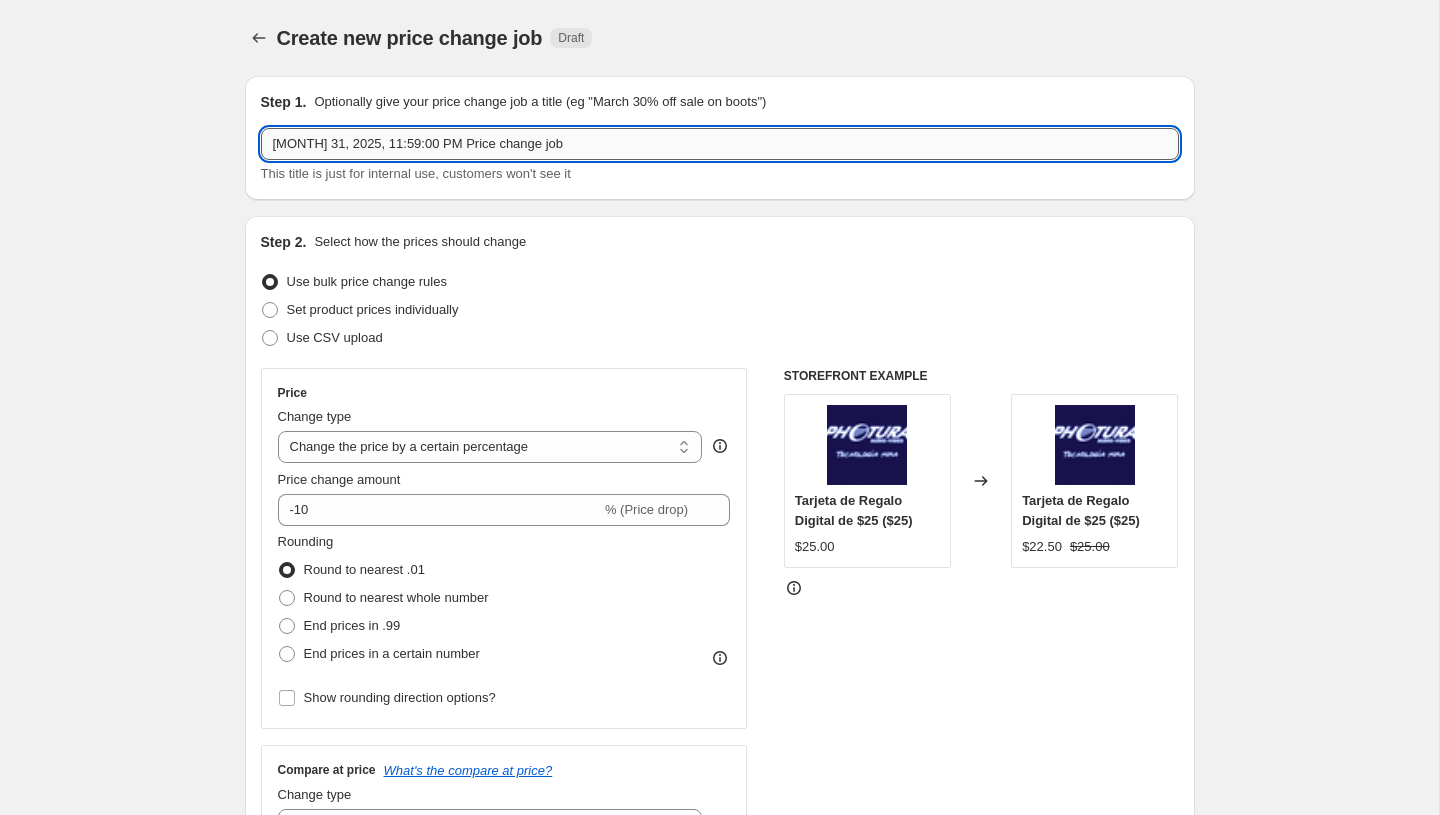 click on "[MONTH] 31, 2025, 11:59:00 PM Price change job" at bounding box center [720, 144] 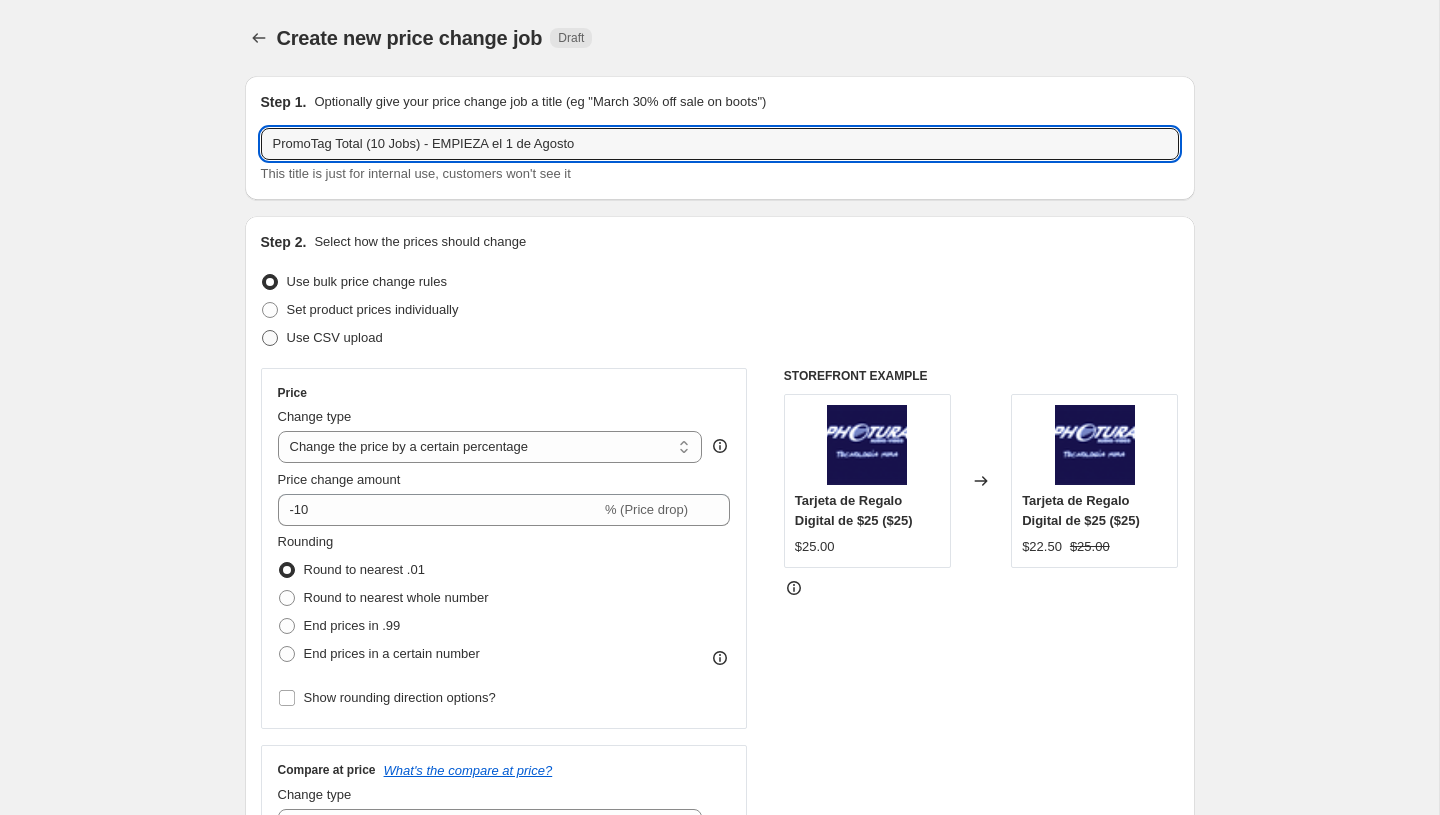 type on "PromoTag Total (10 Jobs) - EMPIEZA el 1 de Agosto" 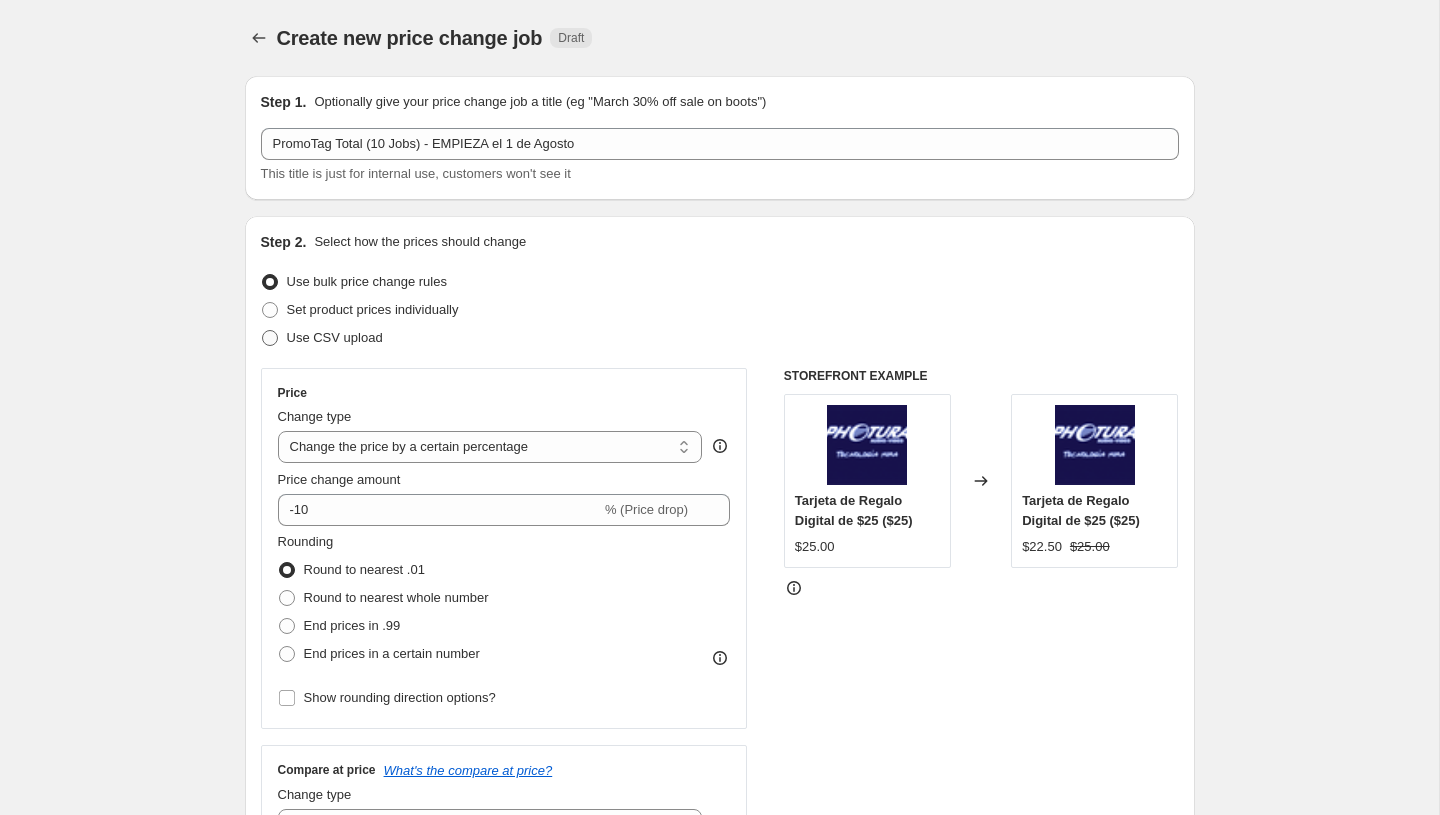 click on "Use CSV upload" at bounding box center [322, 338] 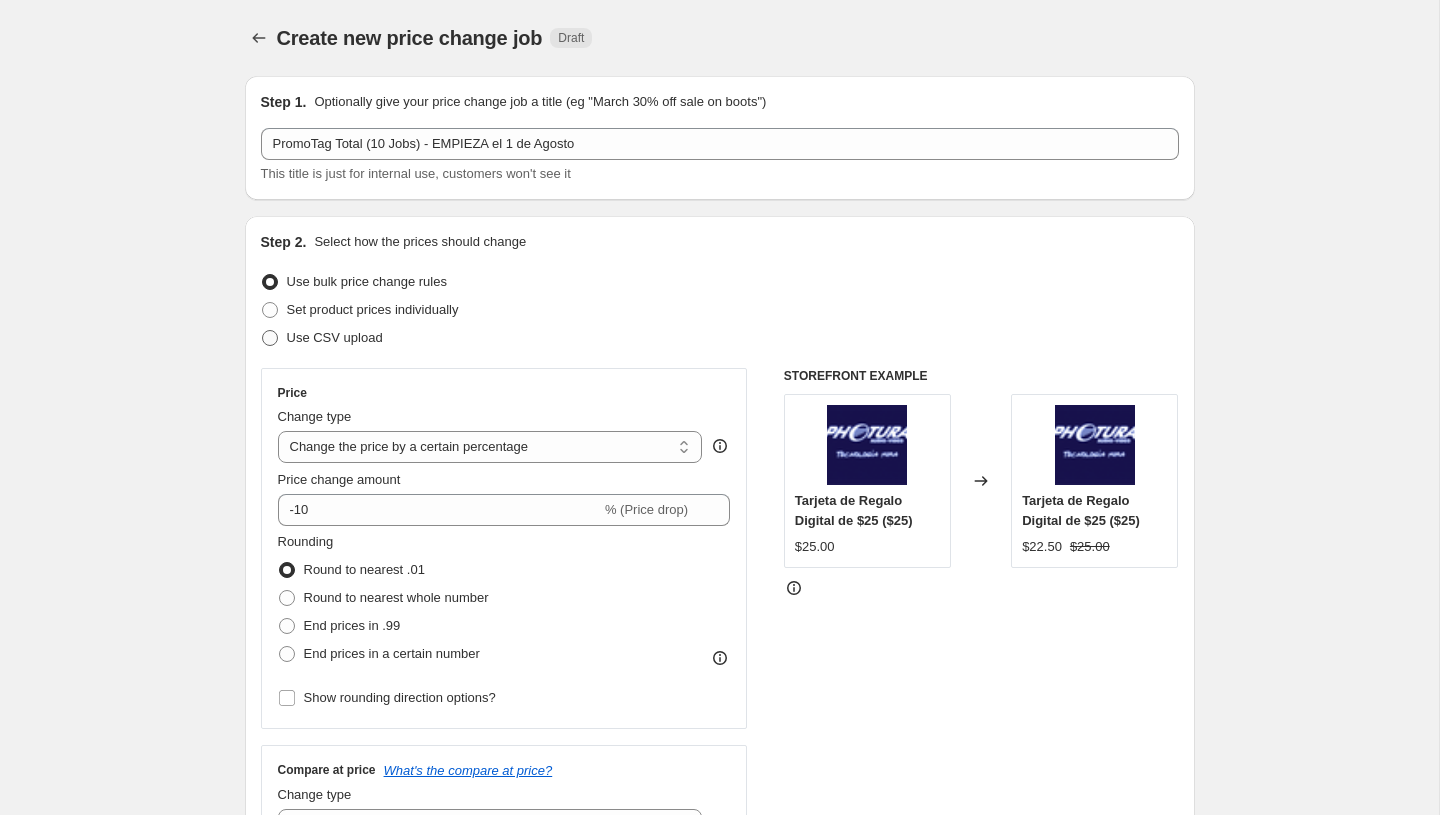 radio on "true" 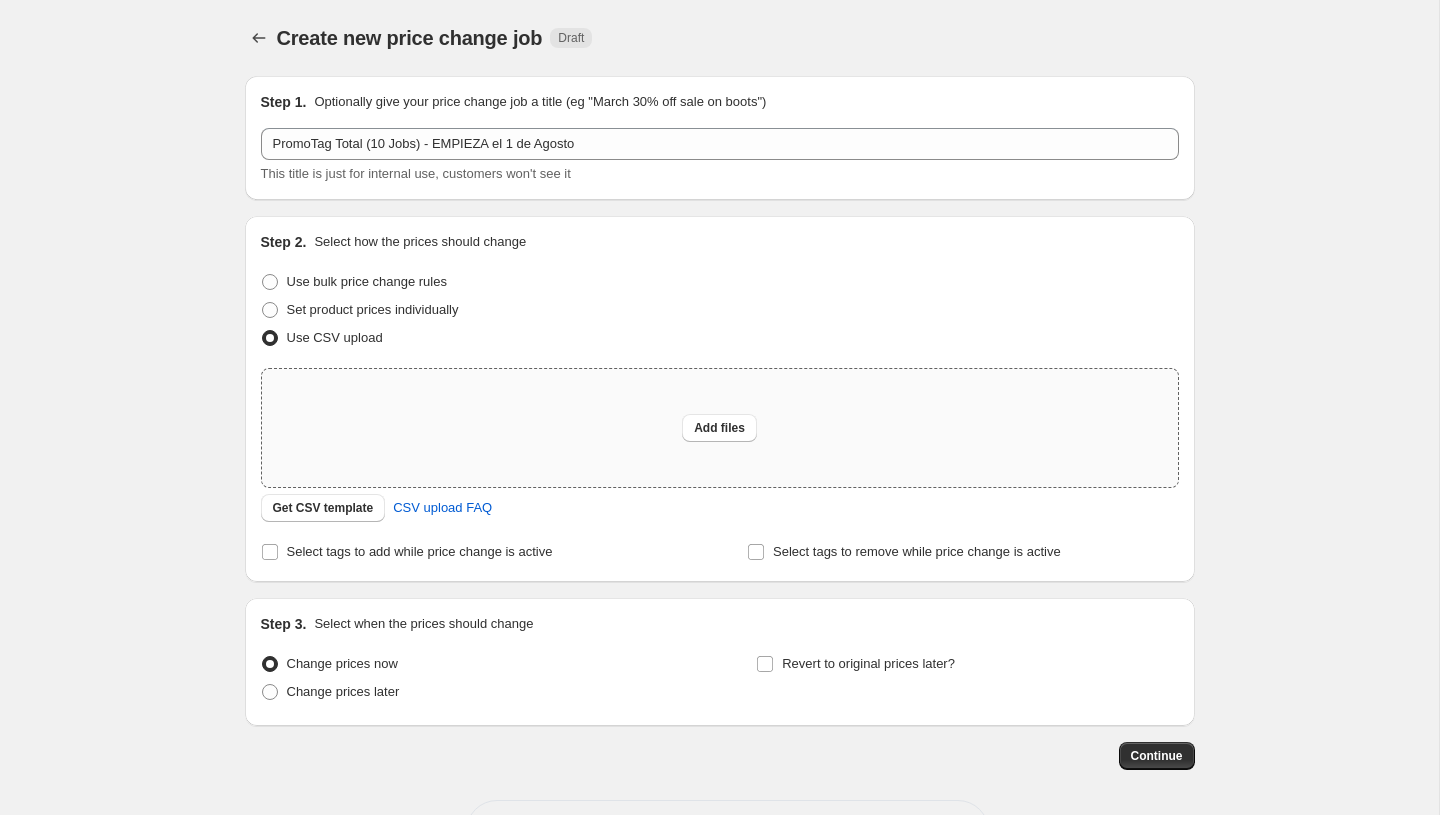 click on "Add files" at bounding box center (720, 428) 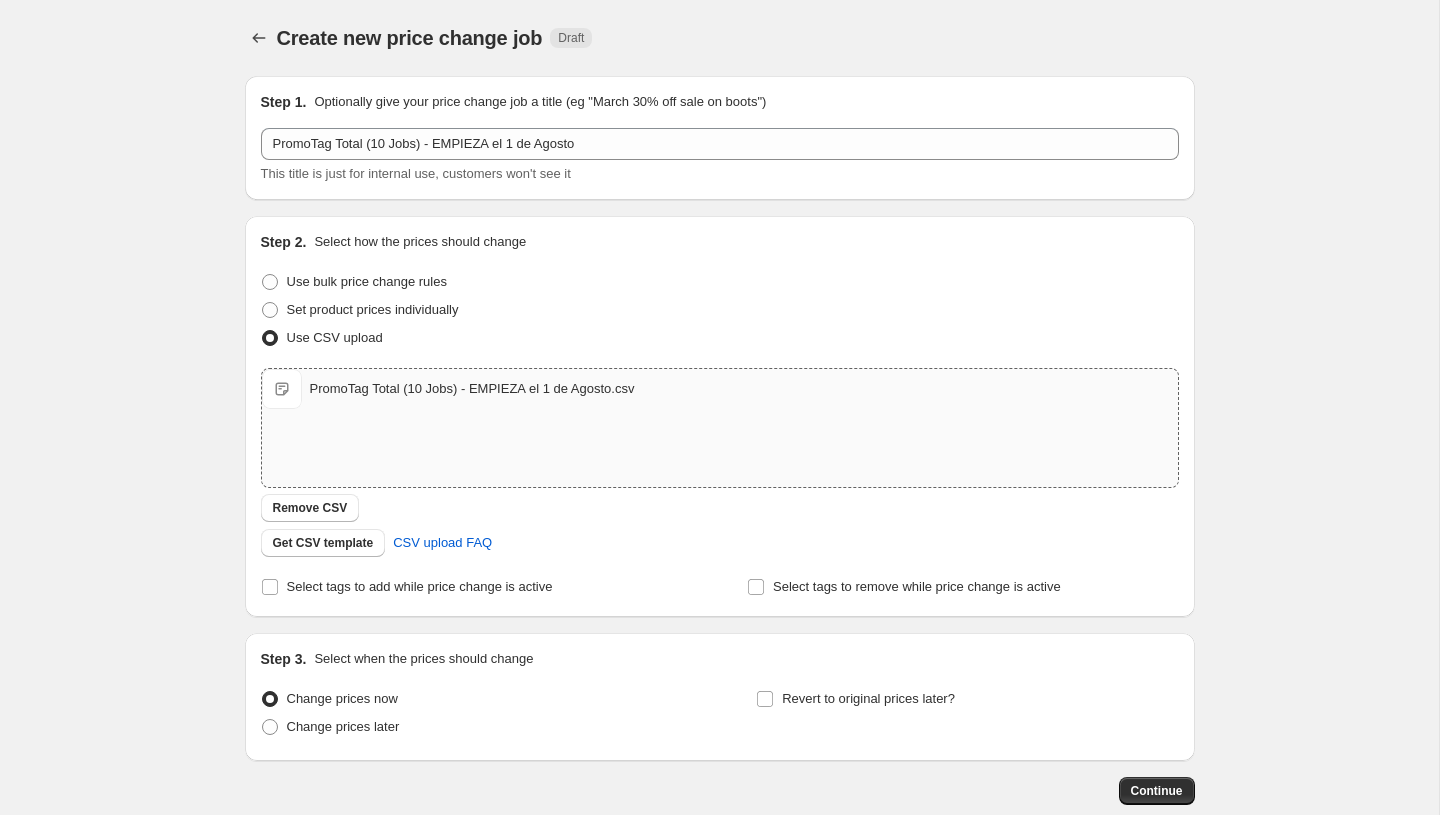 scroll, scrollTop: 112, scrollLeft: 0, axis: vertical 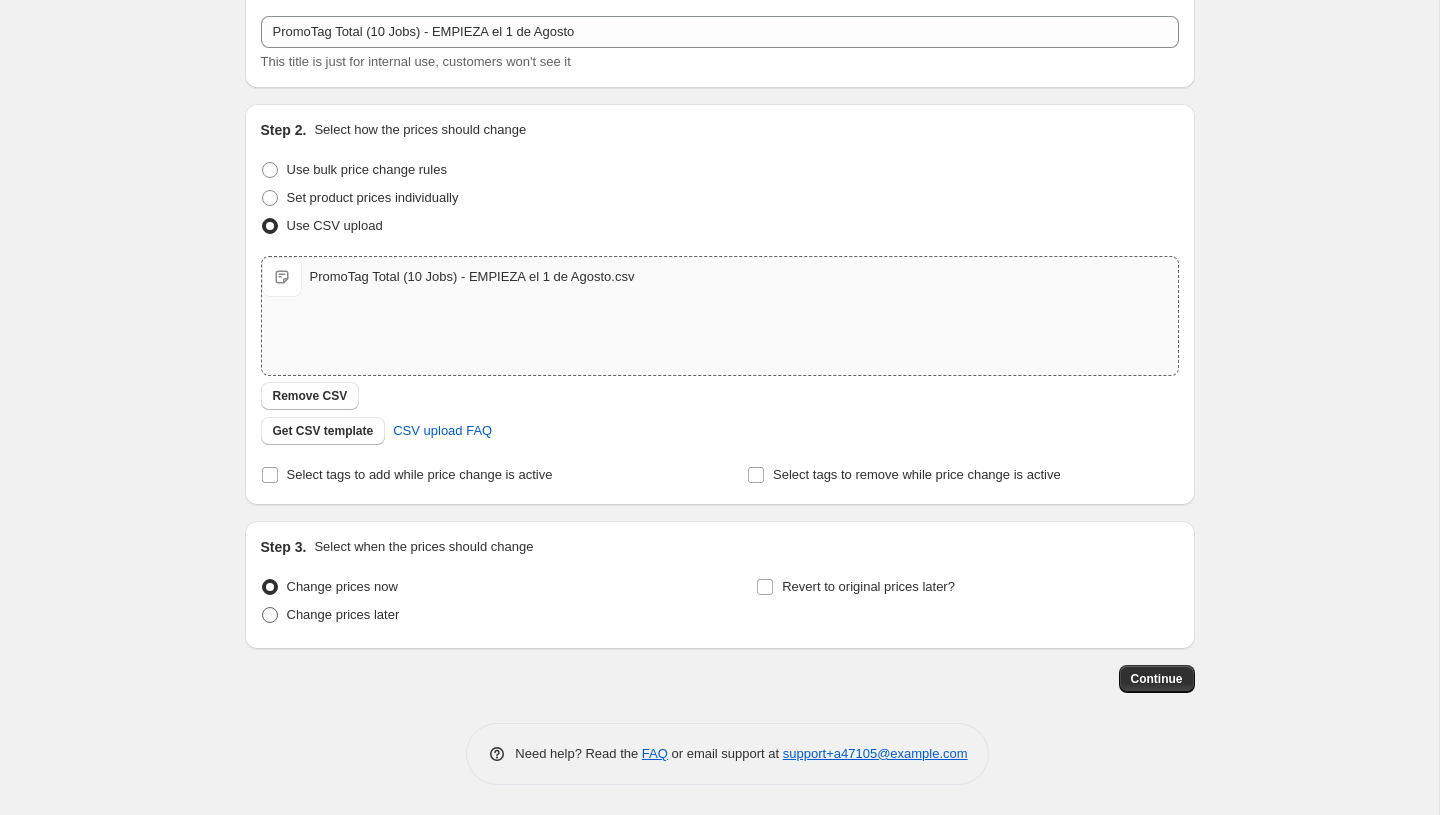 click on "Change prices later" at bounding box center (343, 614) 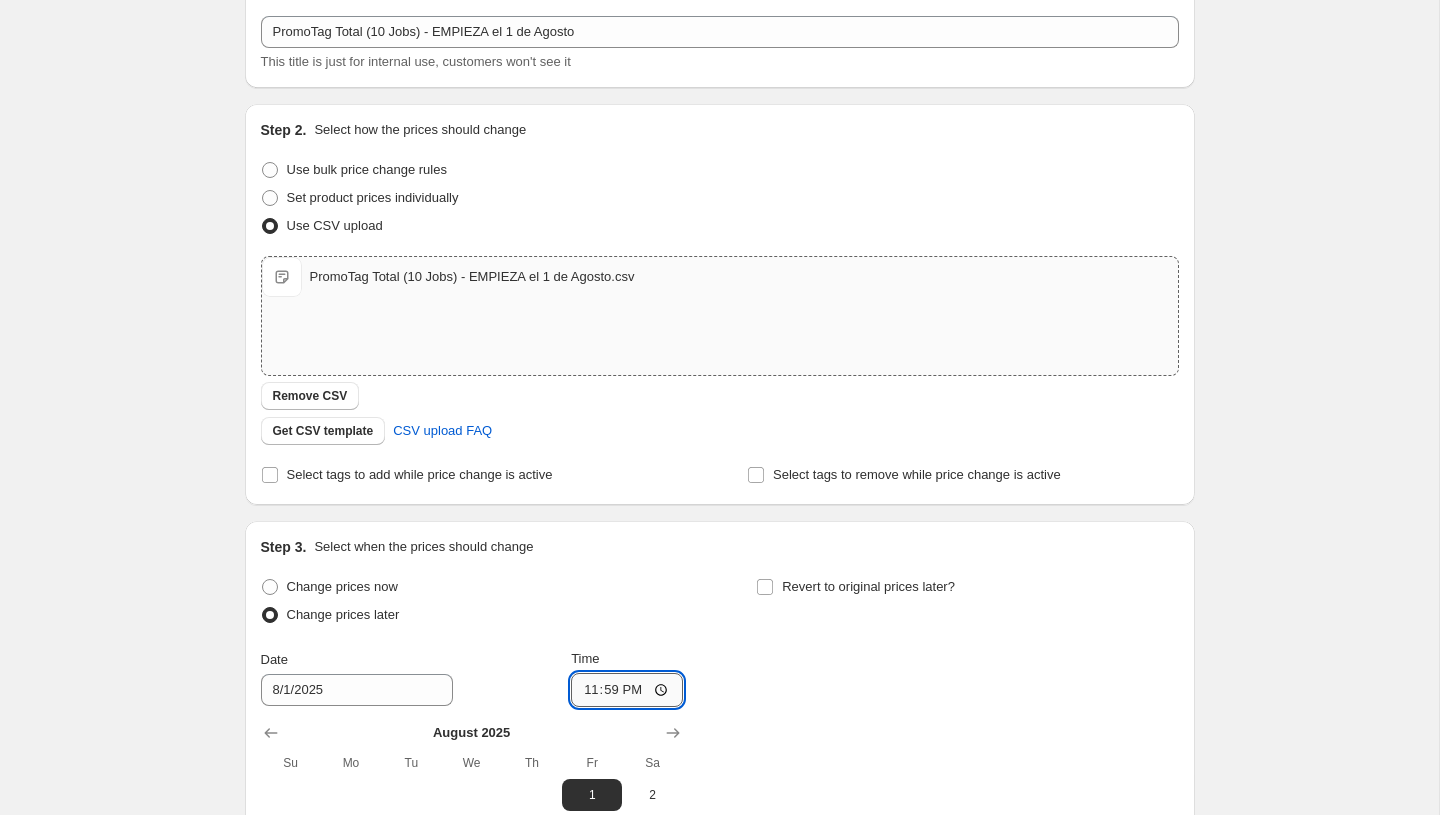 click on "23:59" at bounding box center [627, 690] 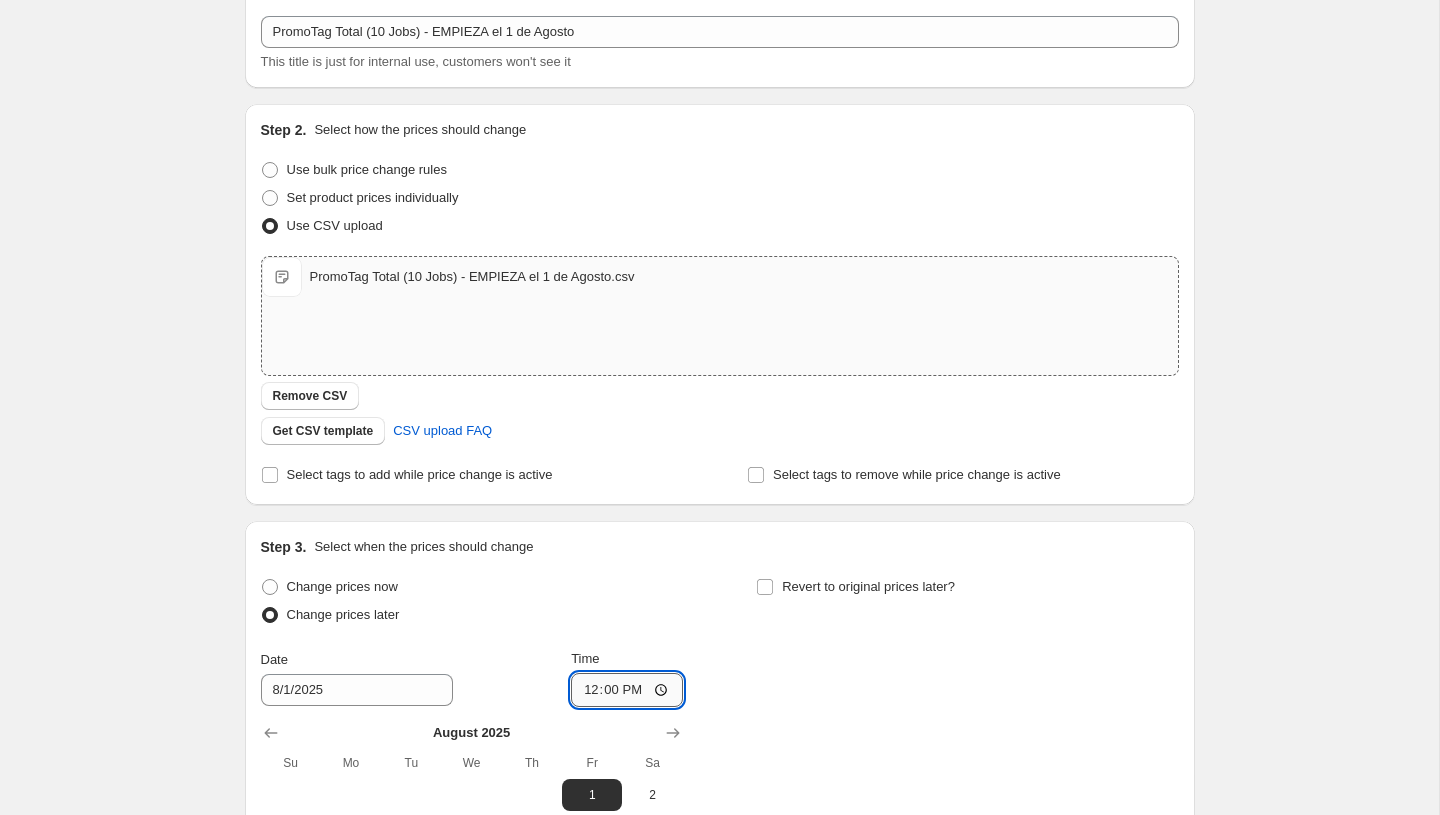 type on "00:00" 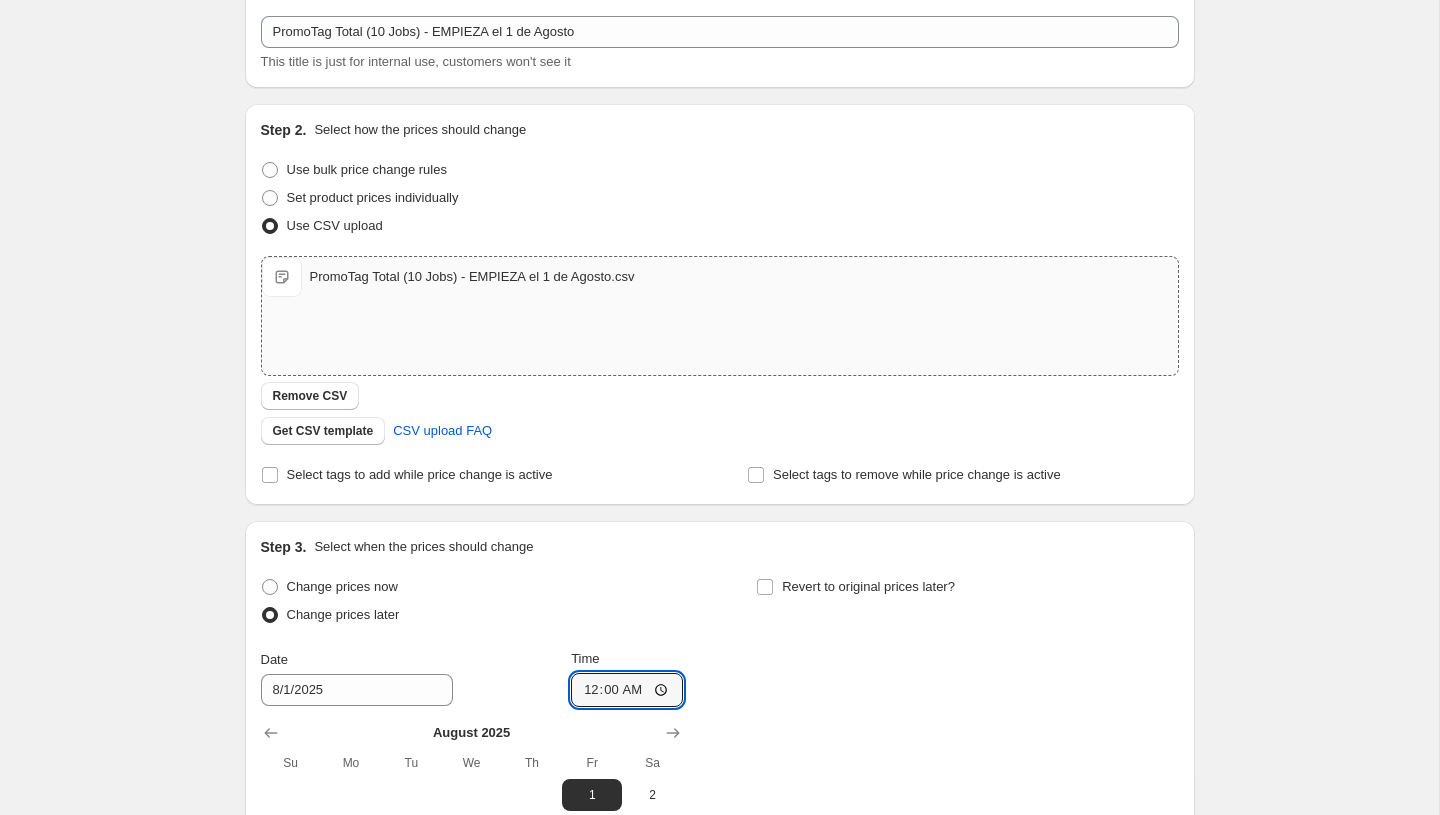 click on "Change prices now Change prices later Date 8/1/2025 Time 00:00 [MONTH]   2025 Su Mo Tu We Th Fr Sa 1 2 3 4 5 6 7 8 9 10 11 12 13 14 15 16 17 18 19 20 21 22 23 24 25 26 27 28 29 30 31 Revert to original prices later?" at bounding box center (720, 772) 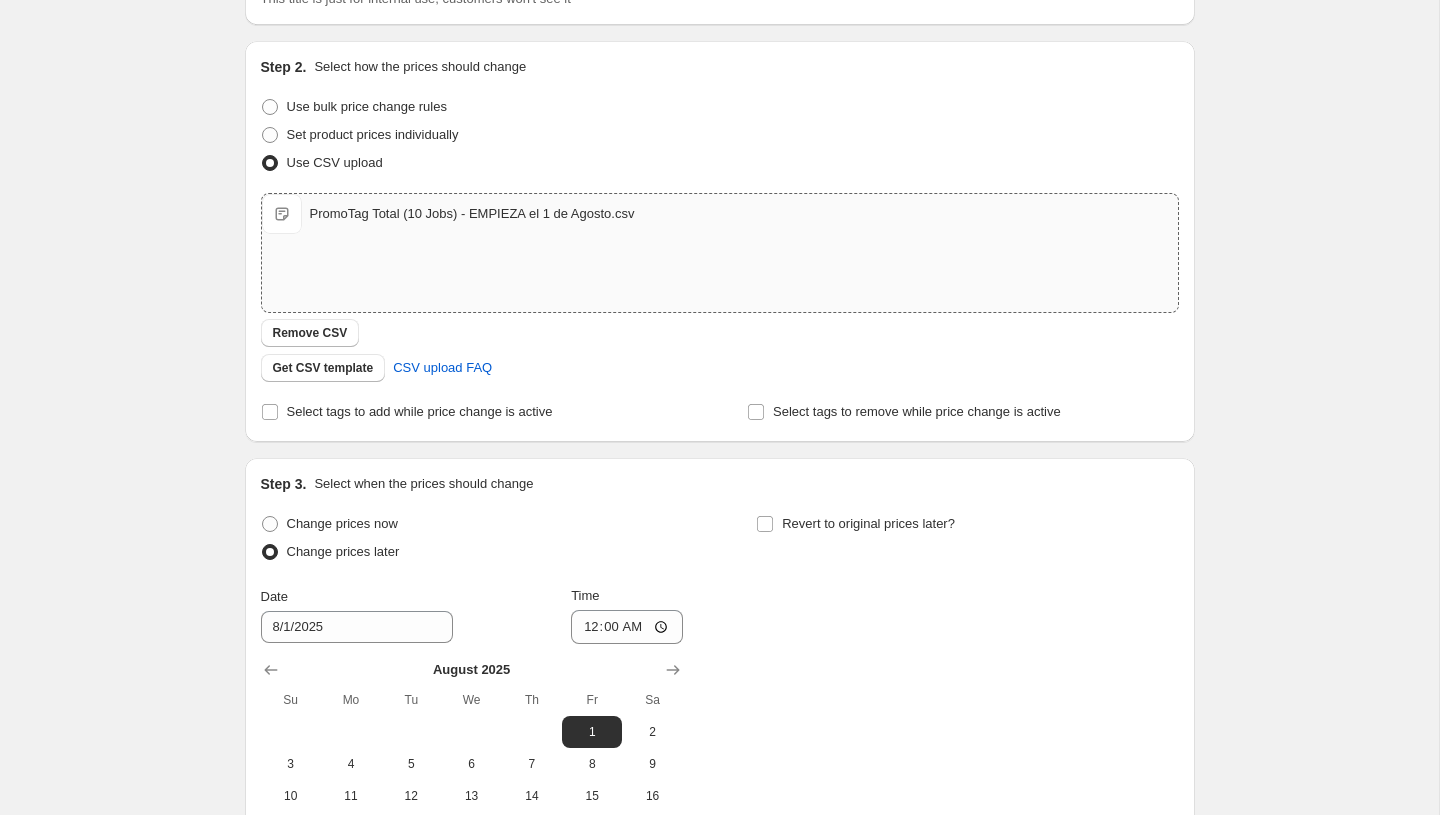 scroll, scrollTop: 486, scrollLeft: 0, axis: vertical 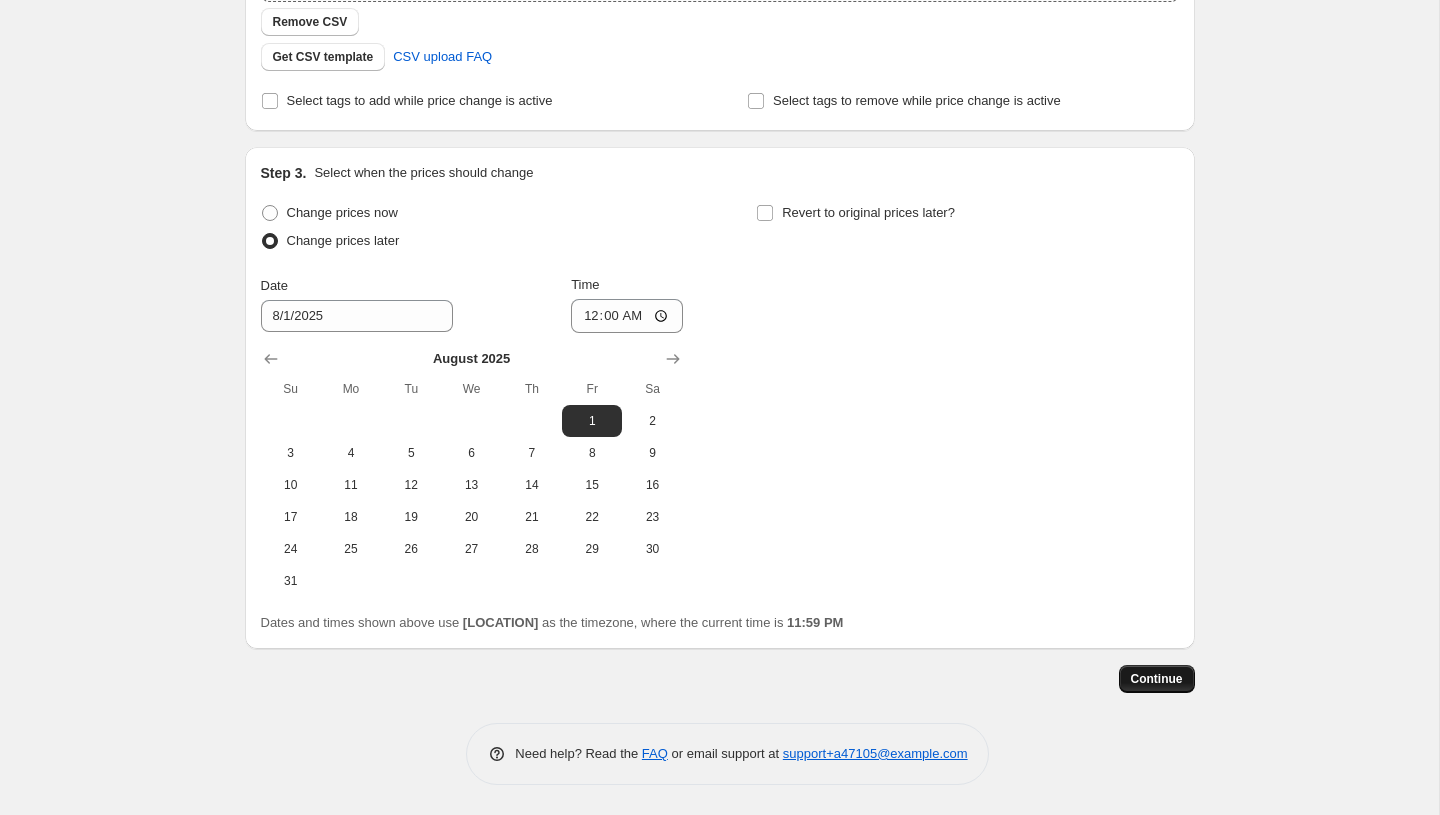 click on "Continue" at bounding box center [1157, 679] 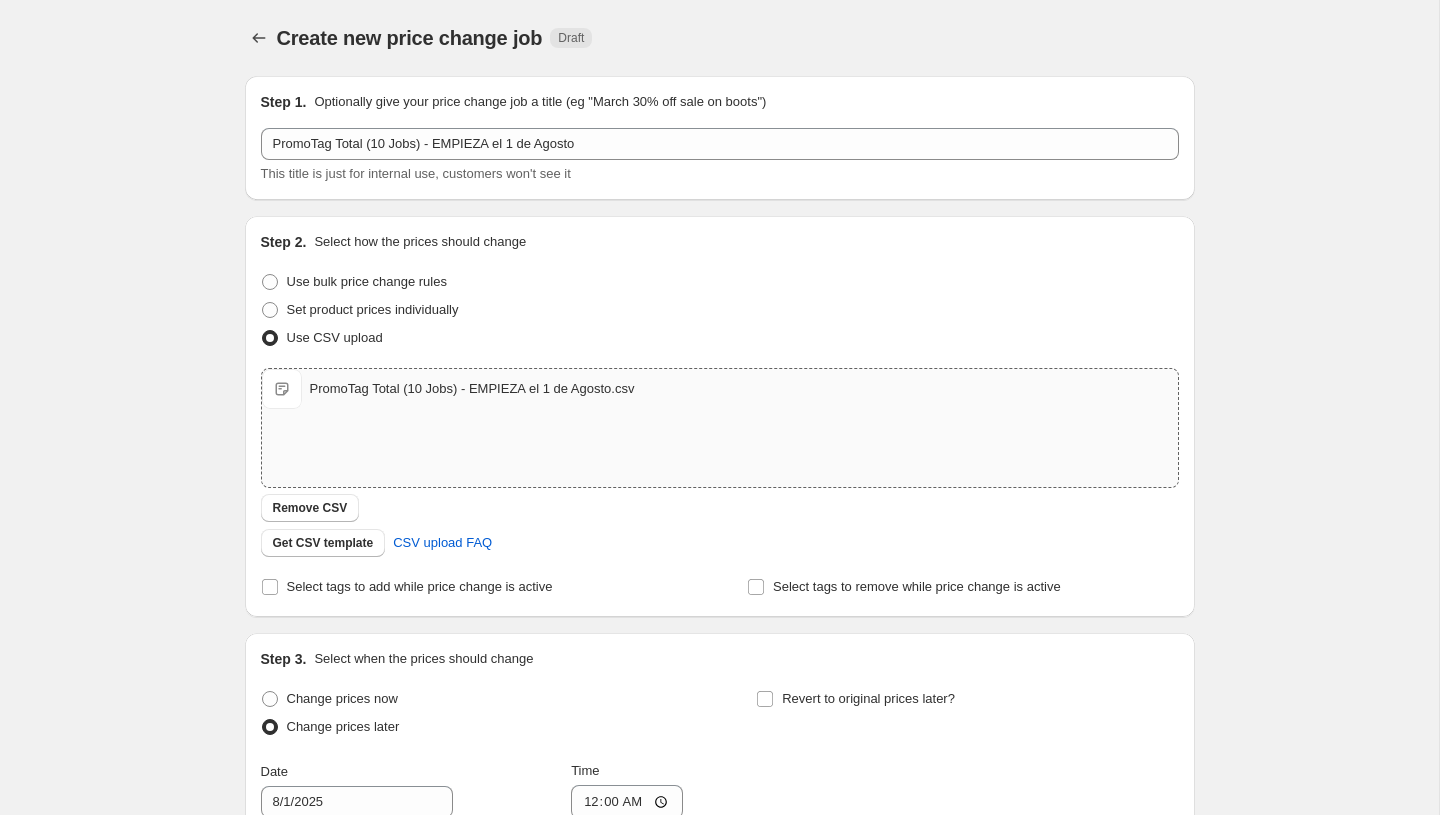 scroll, scrollTop: 486, scrollLeft: 0, axis: vertical 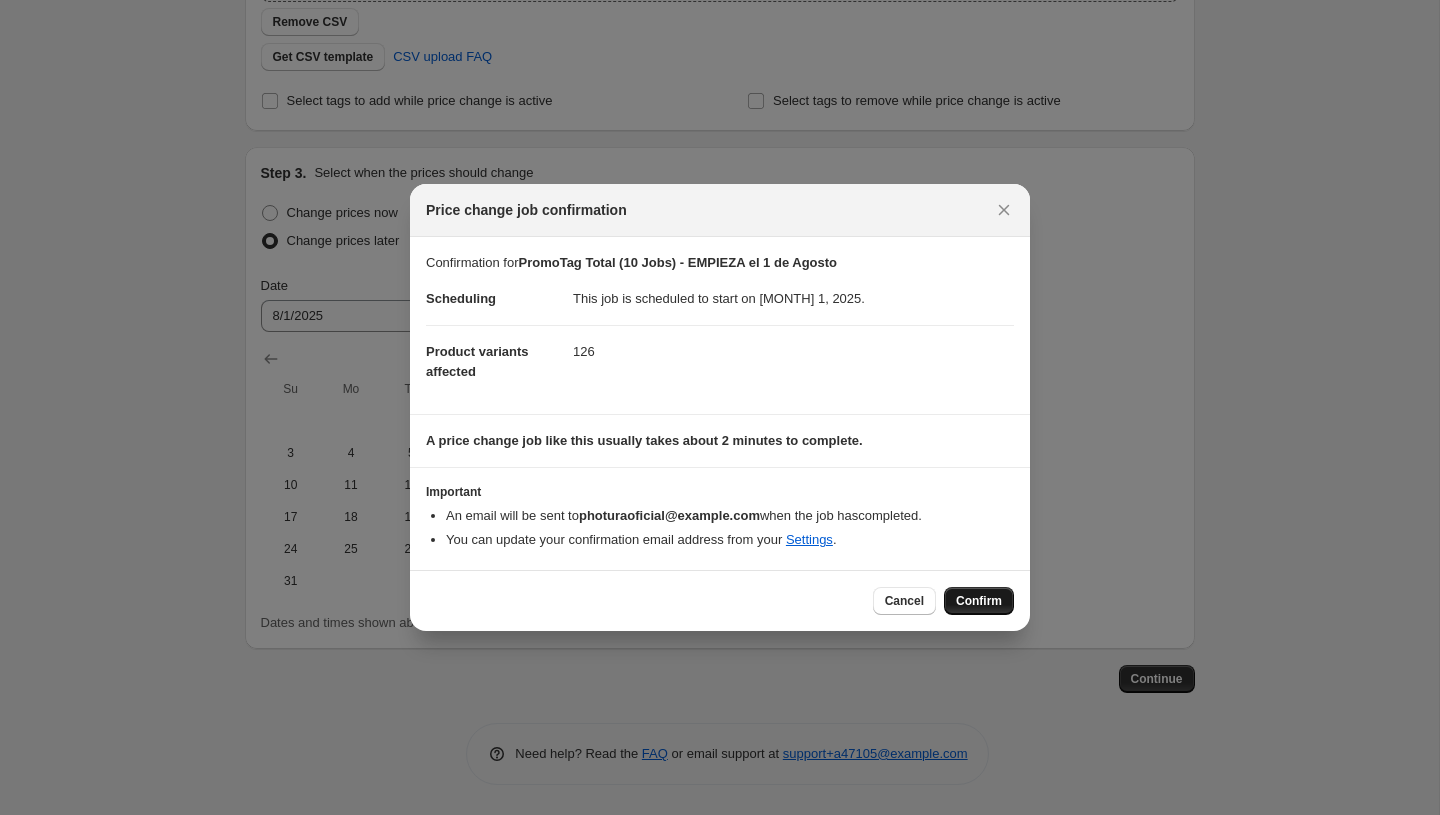 click on "Confirm" at bounding box center [979, 601] 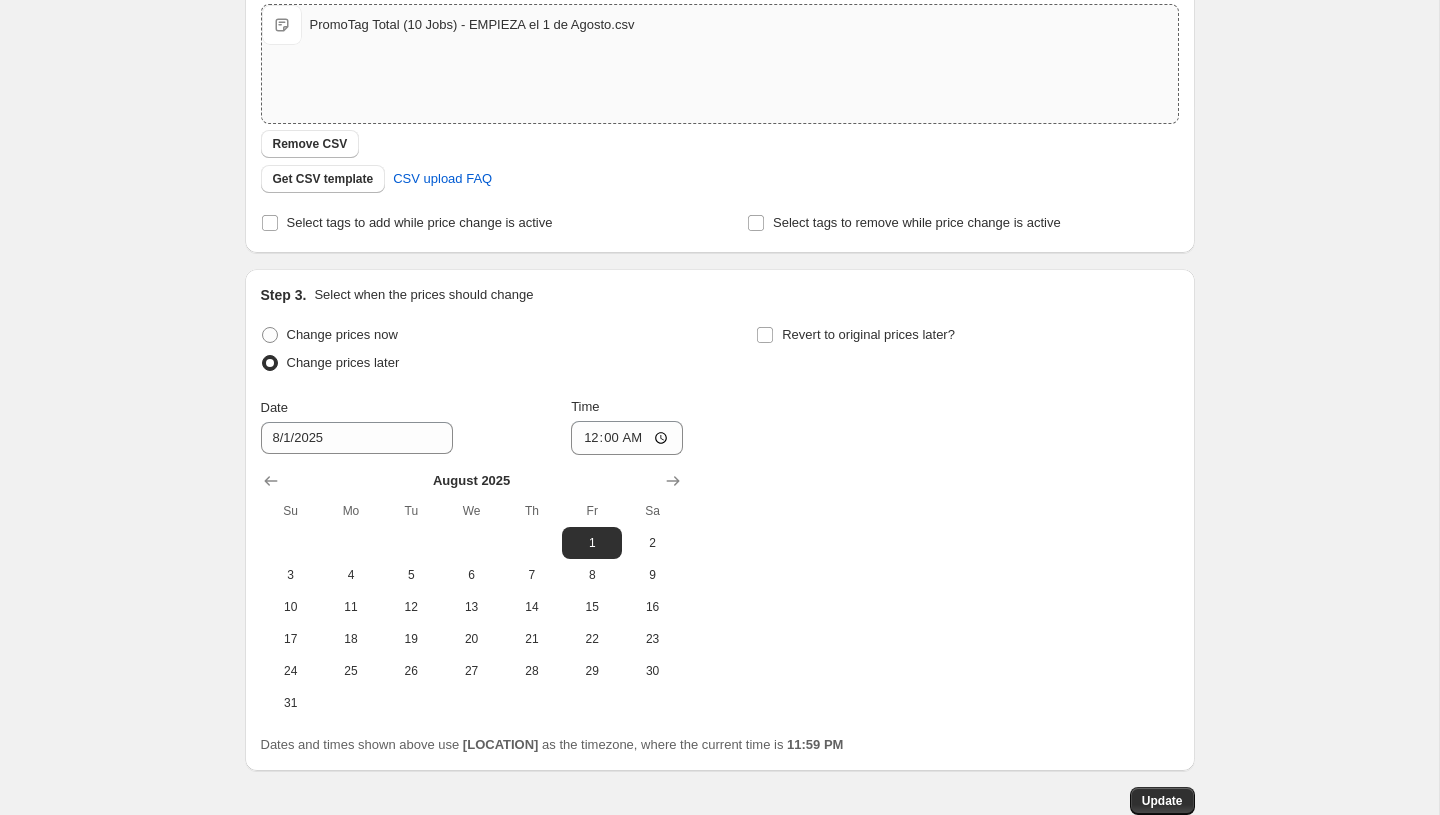 scroll, scrollTop: 0, scrollLeft: 0, axis: both 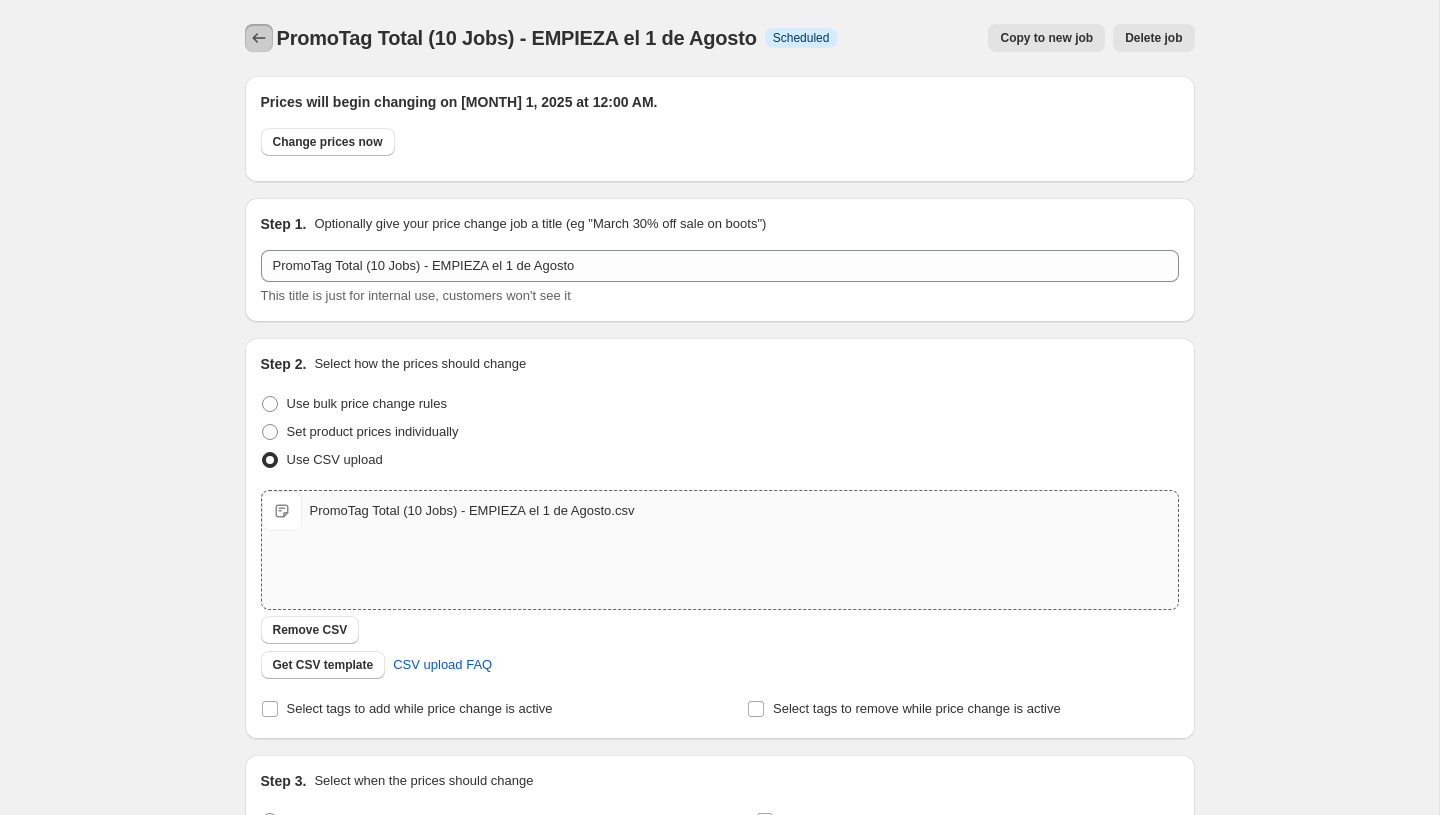 click 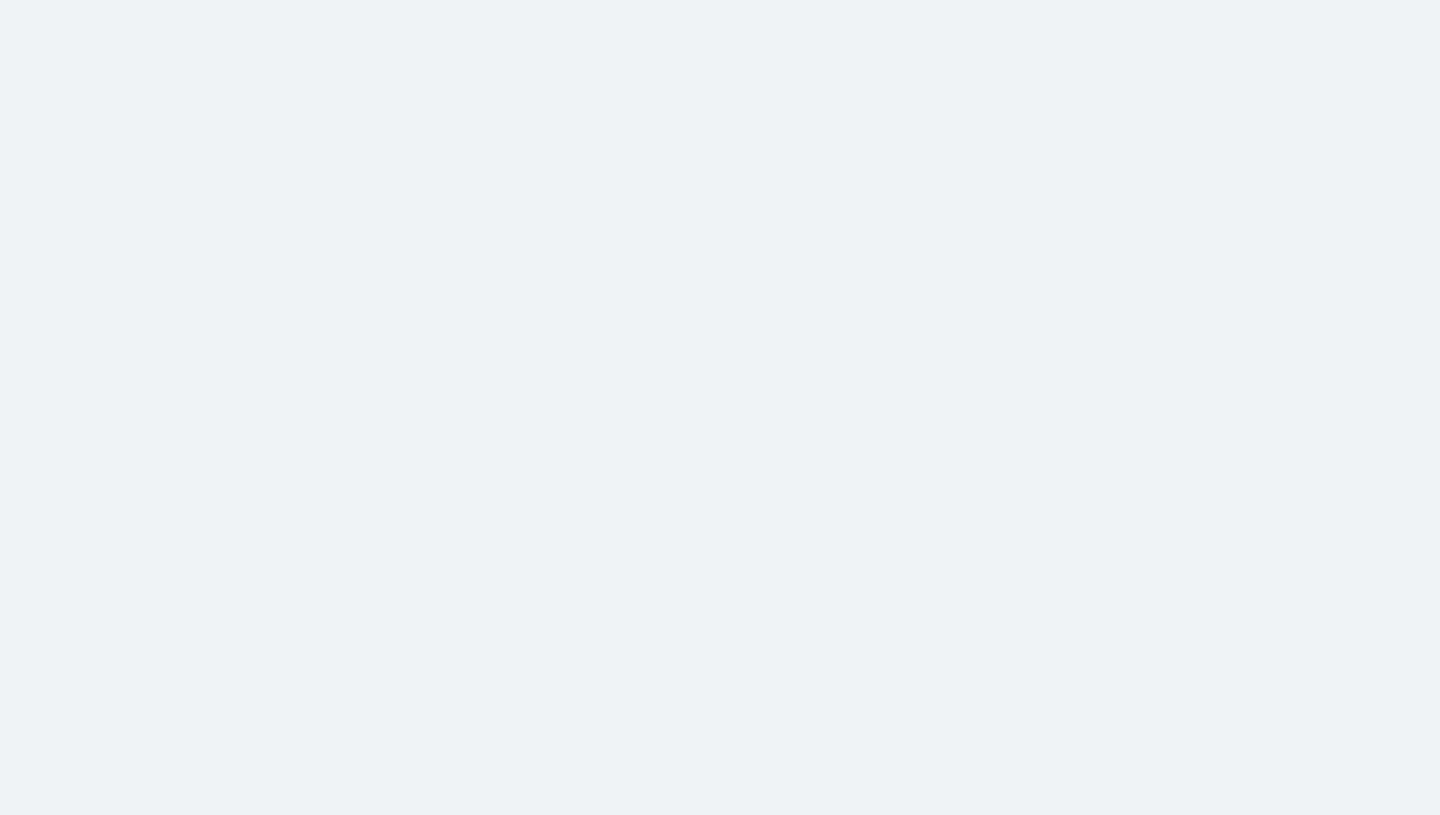 scroll, scrollTop: 0, scrollLeft: 0, axis: both 